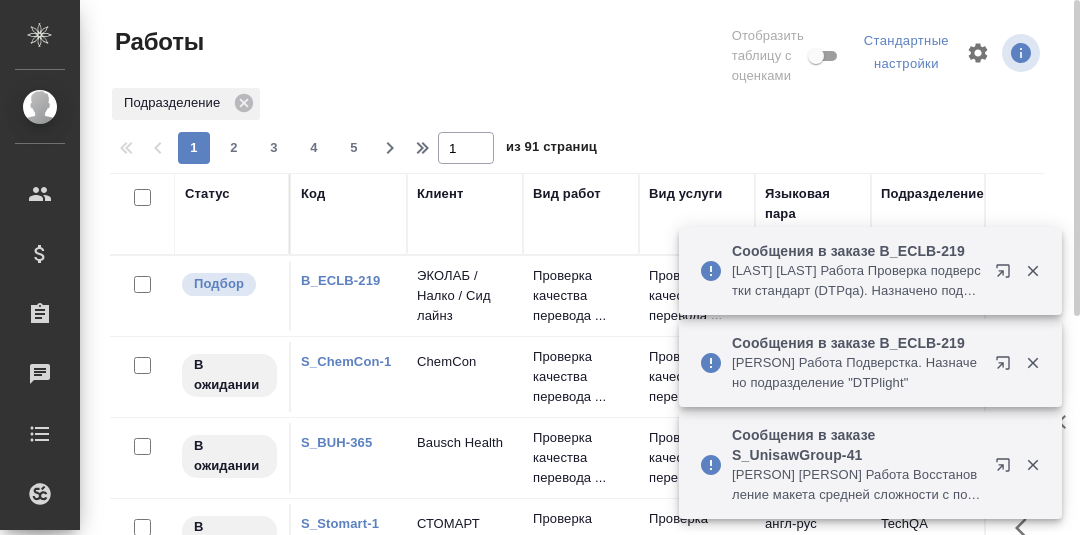 scroll, scrollTop: 0, scrollLeft: 0, axis: both 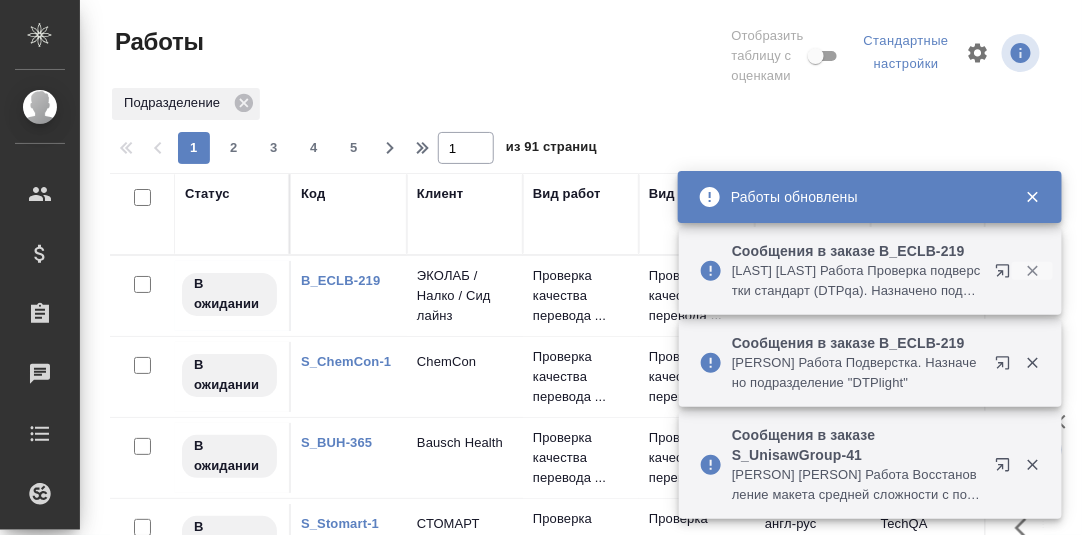 click 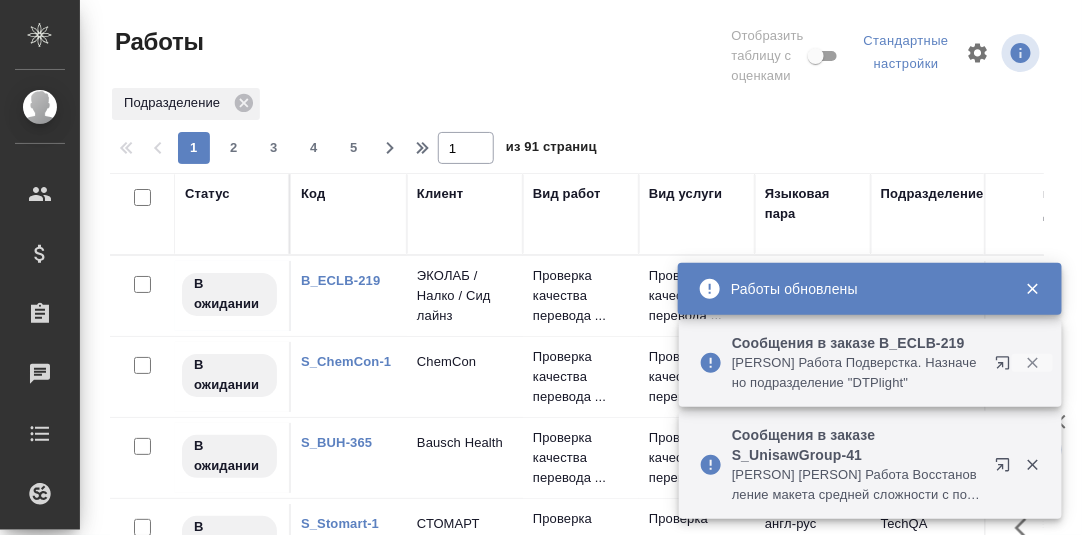 click 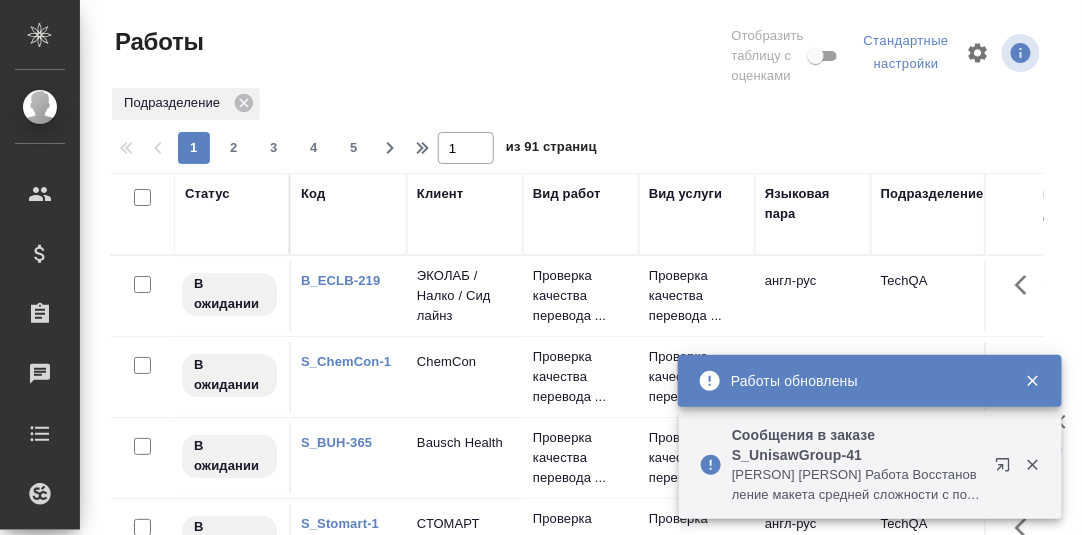 click 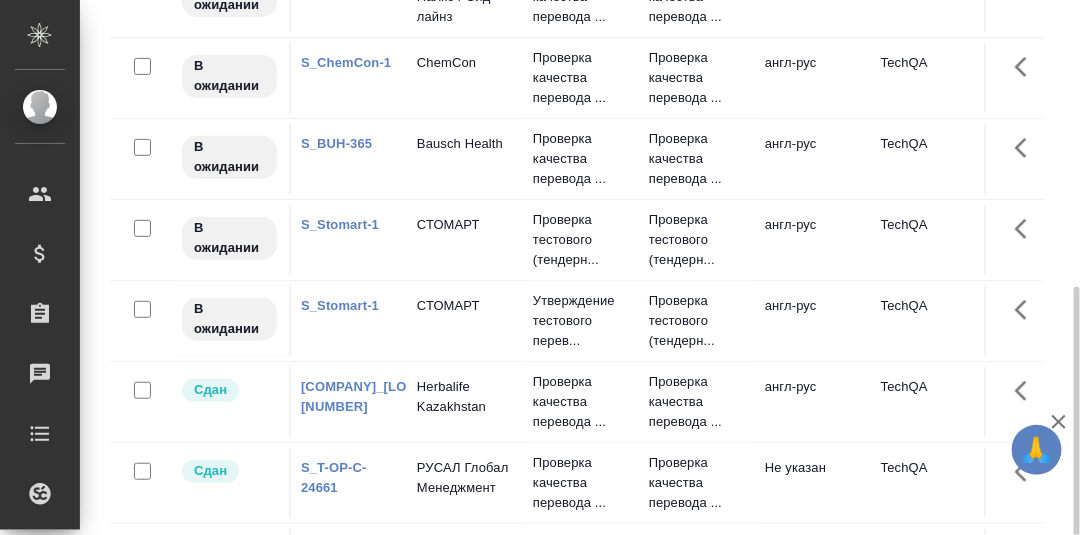 scroll, scrollTop: 368, scrollLeft: 0, axis: vertical 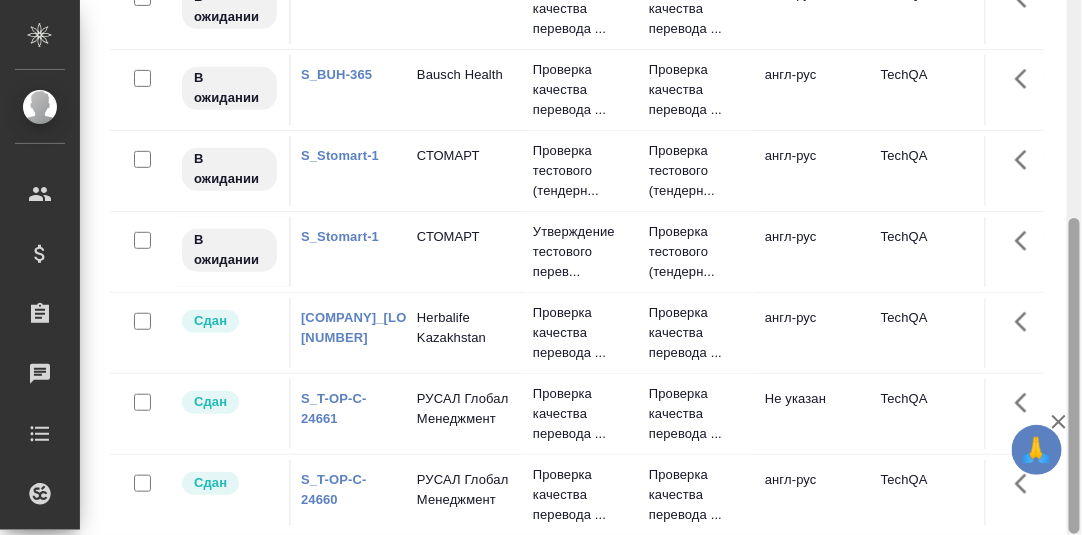 click at bounding box center (1074, 267) 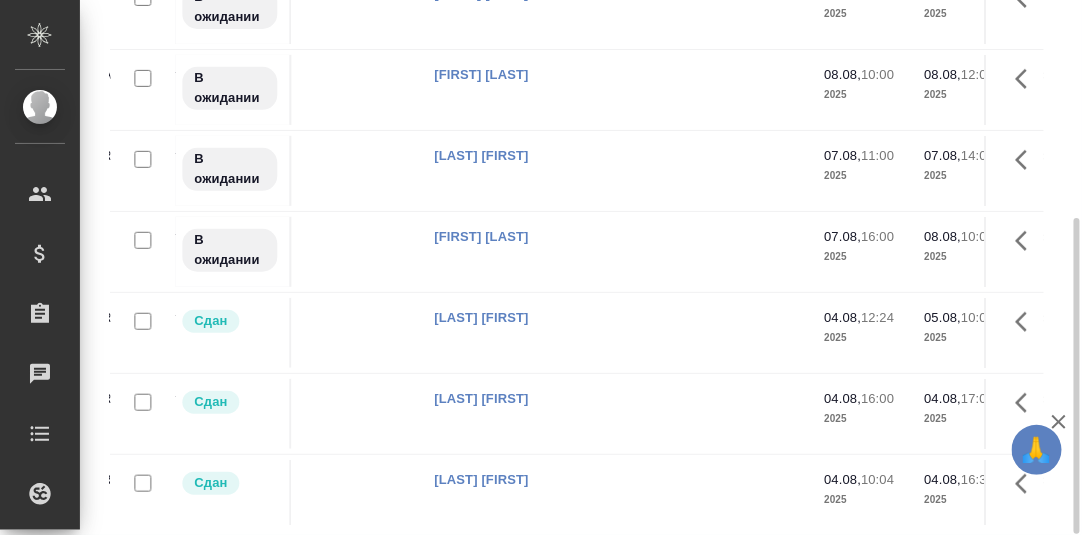 scroll, scrollTop: 0, scrollLeft: 1198, axis: horizontal 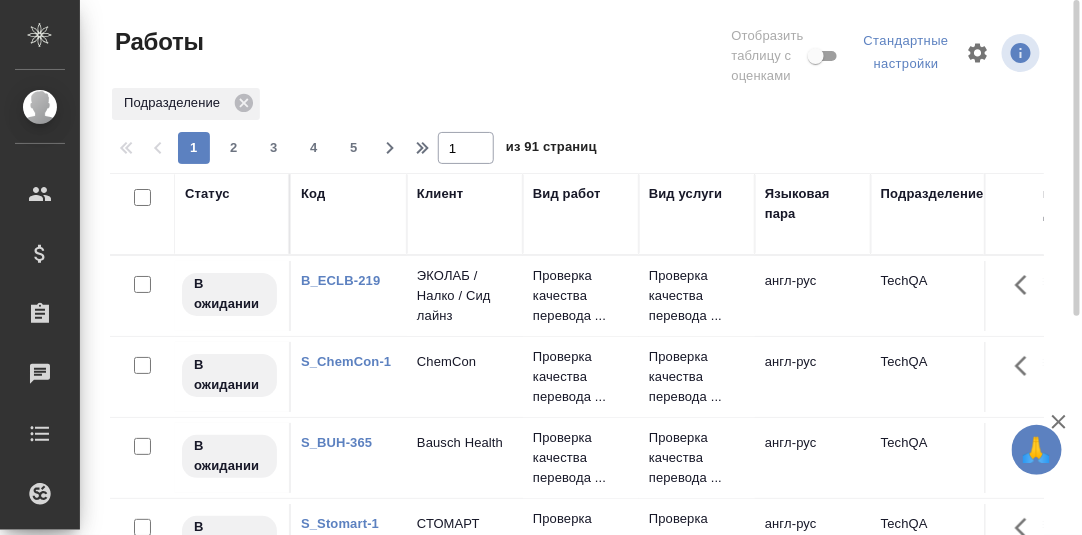click on "S_ChemCon-1" at bounding box center (346, 361) 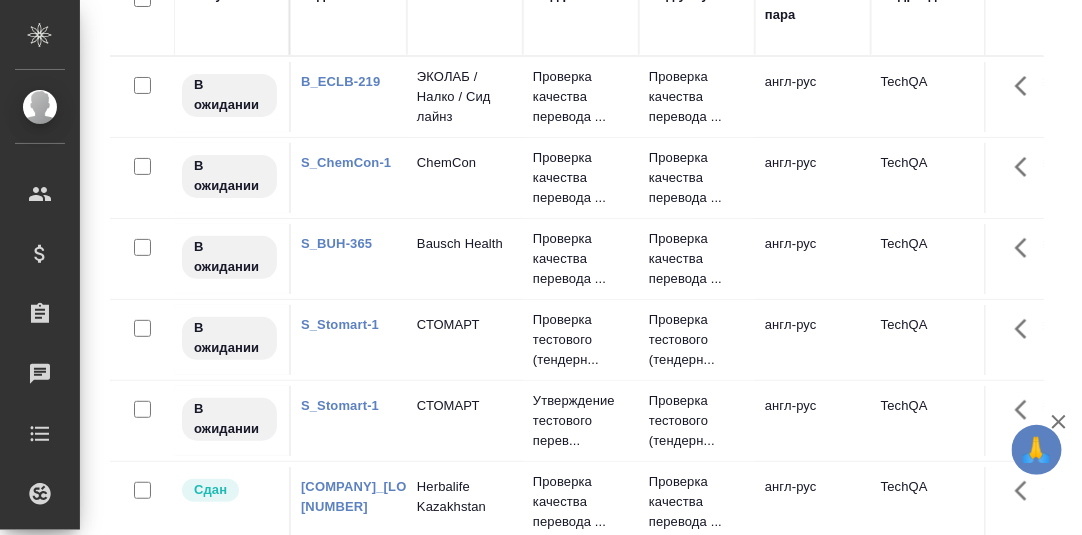 scroll, scrollTop: 368, scrollLeft: 0, axis: vertical 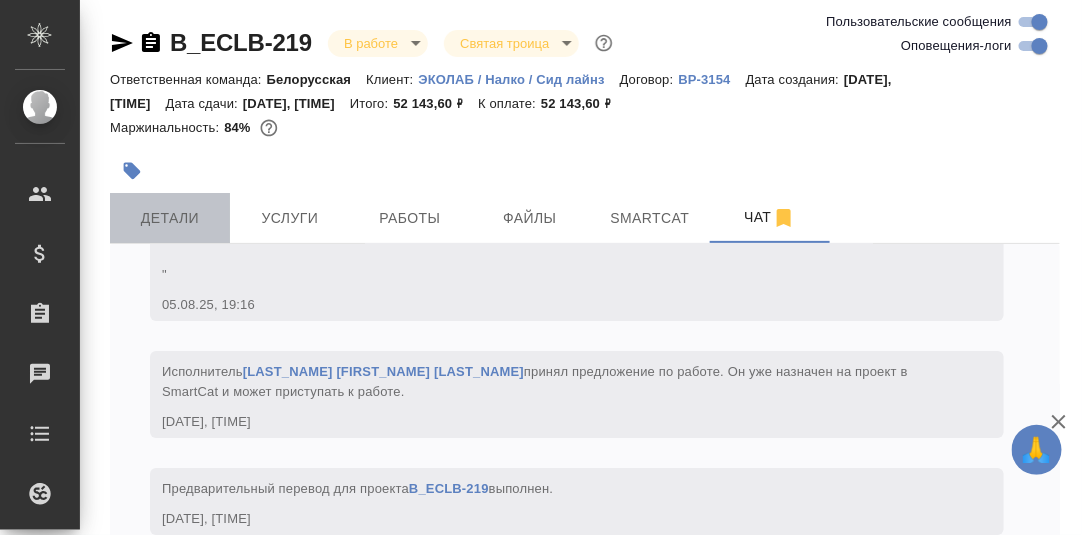 click on "Детали" at bounding box center [170, 218] 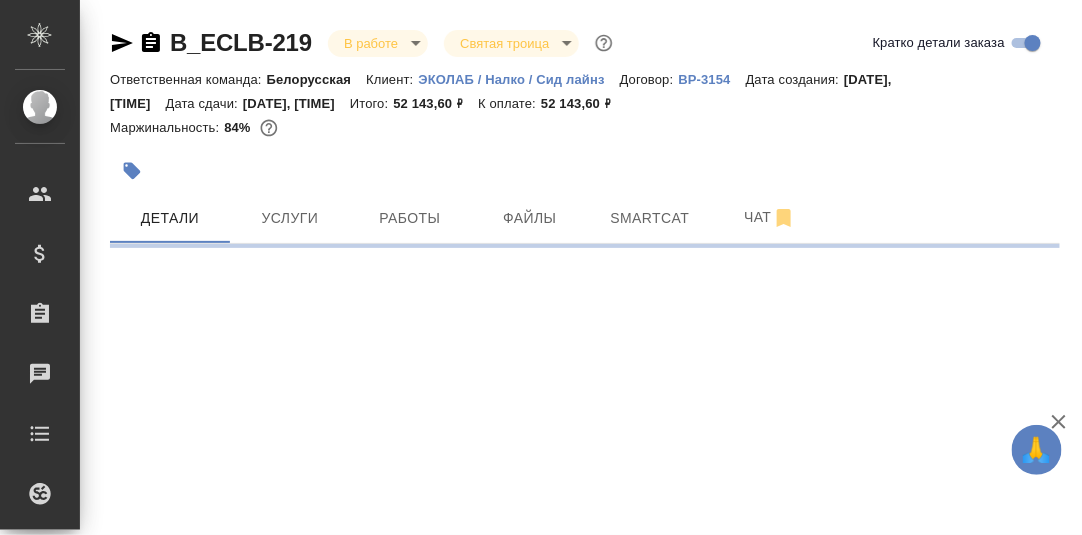 select on "RU" 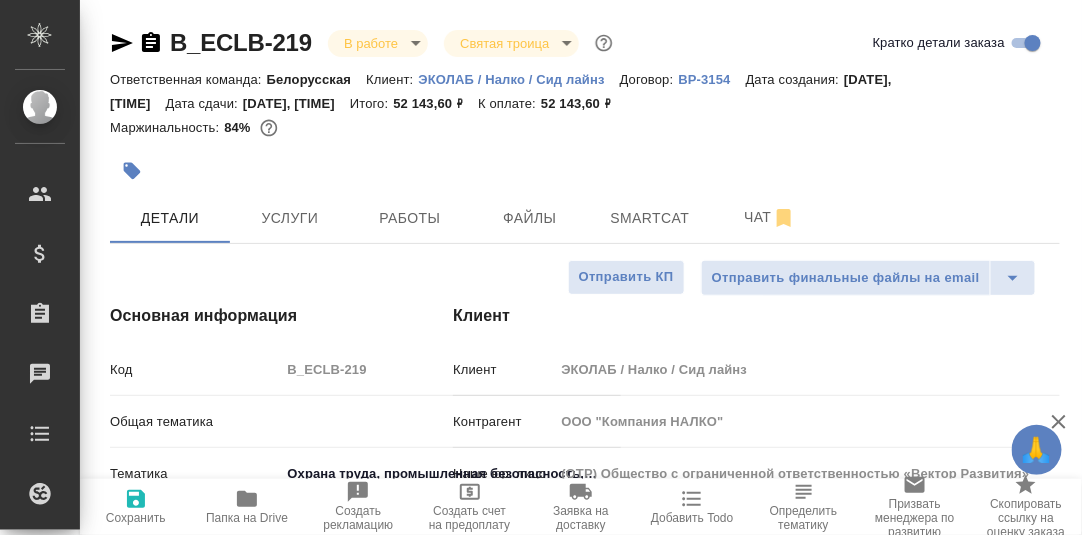 type on "x" 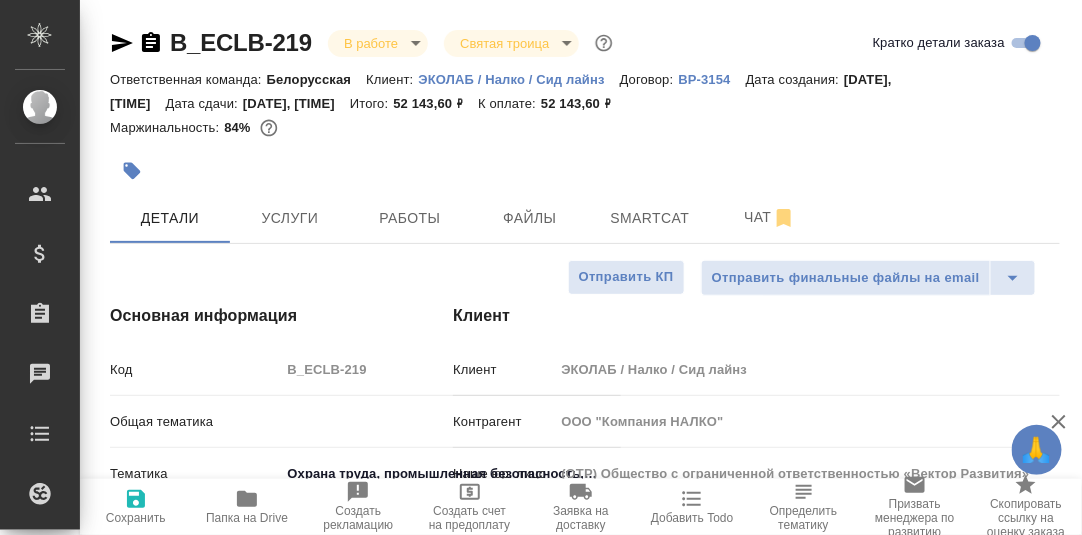 type on "x" 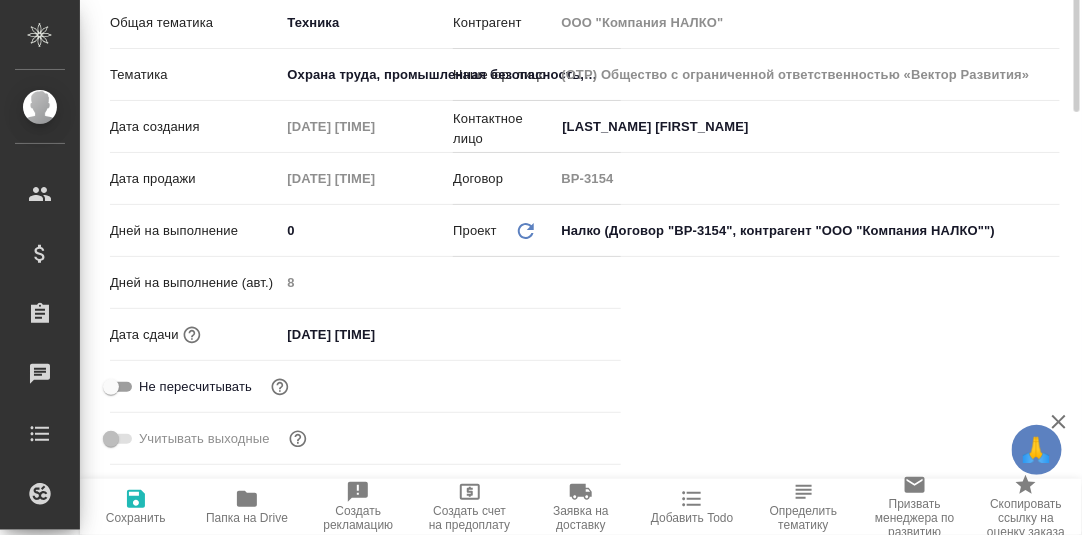 scroll, scrollTop: 0, scrollLeft: 0, axis: both 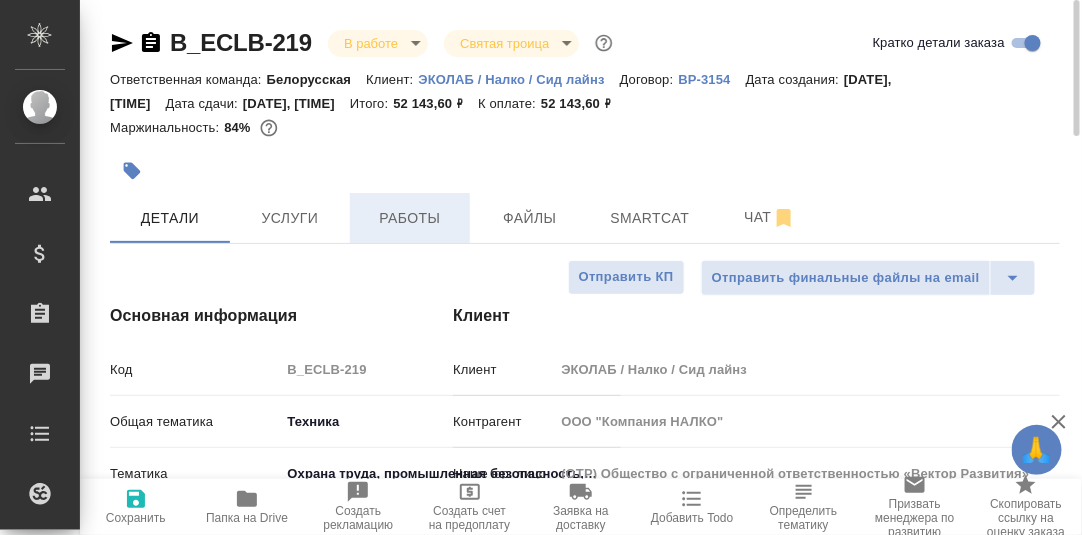 click on "Работы" at bounding box center (410, 218) 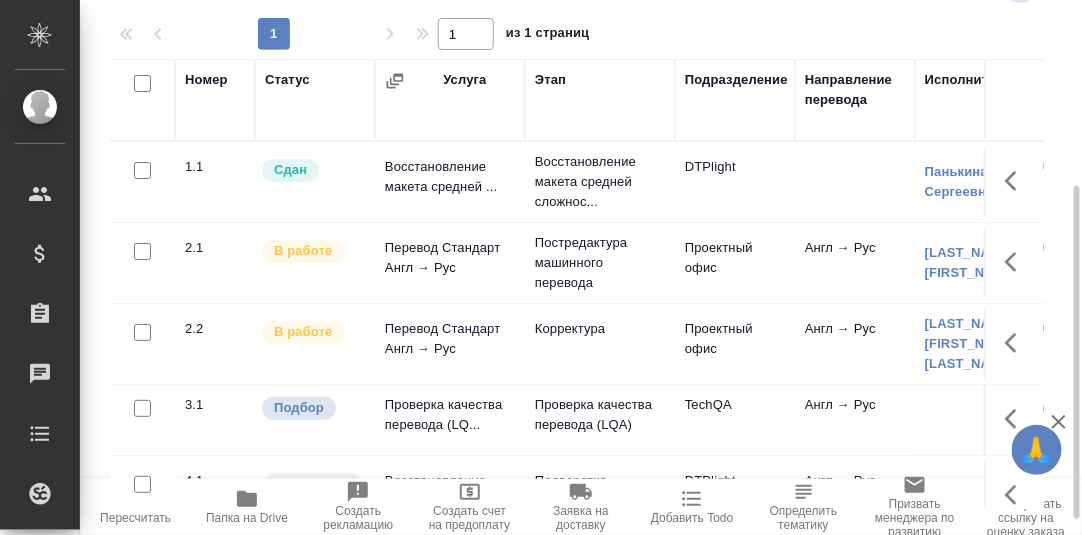 scroll, scrollTop: 324, scrollLeft: 0, axis: vertical 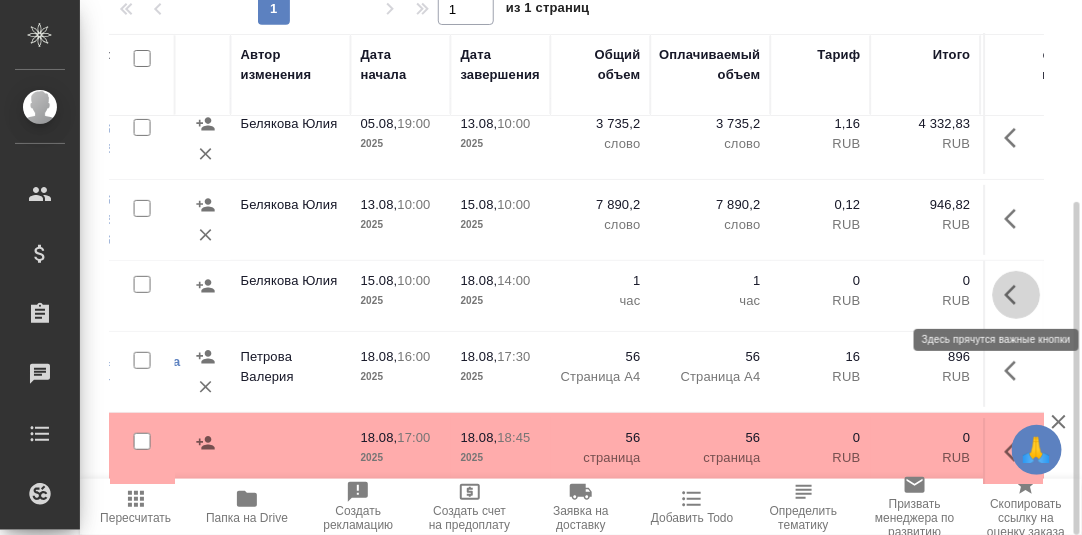 click 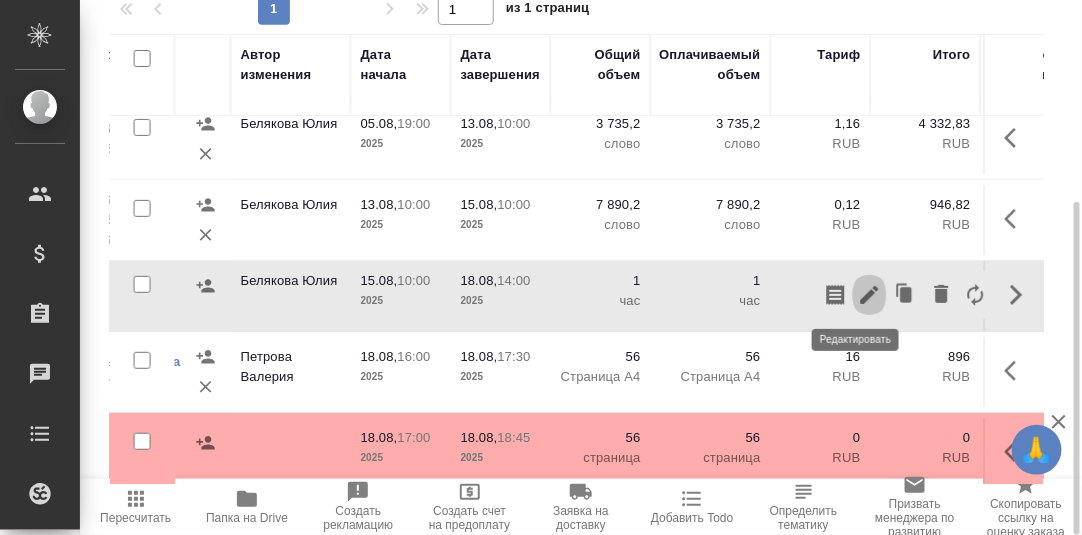 click 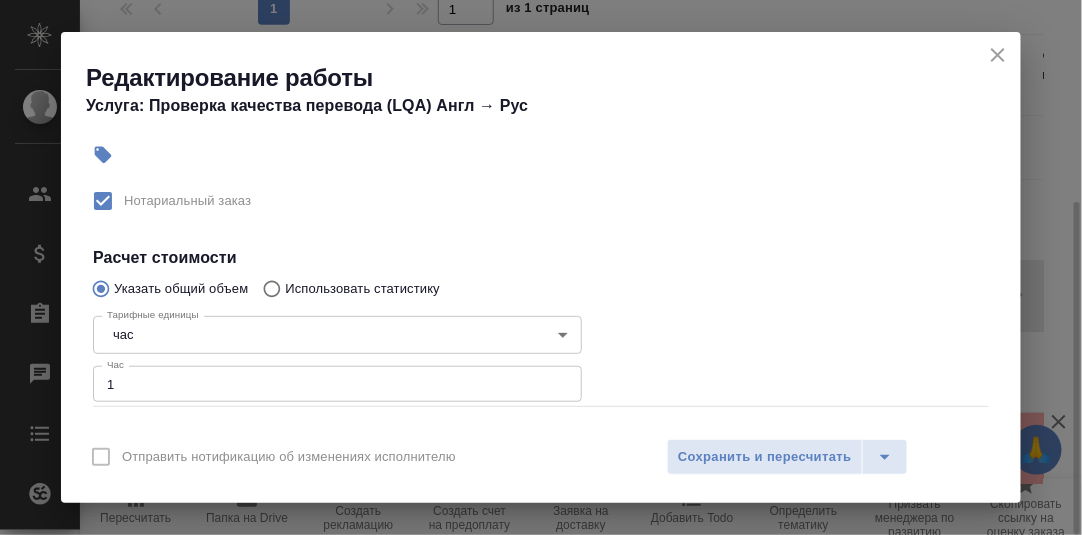 scroll, scrollTop: 148, scrollLeft: 0, axis: vertical 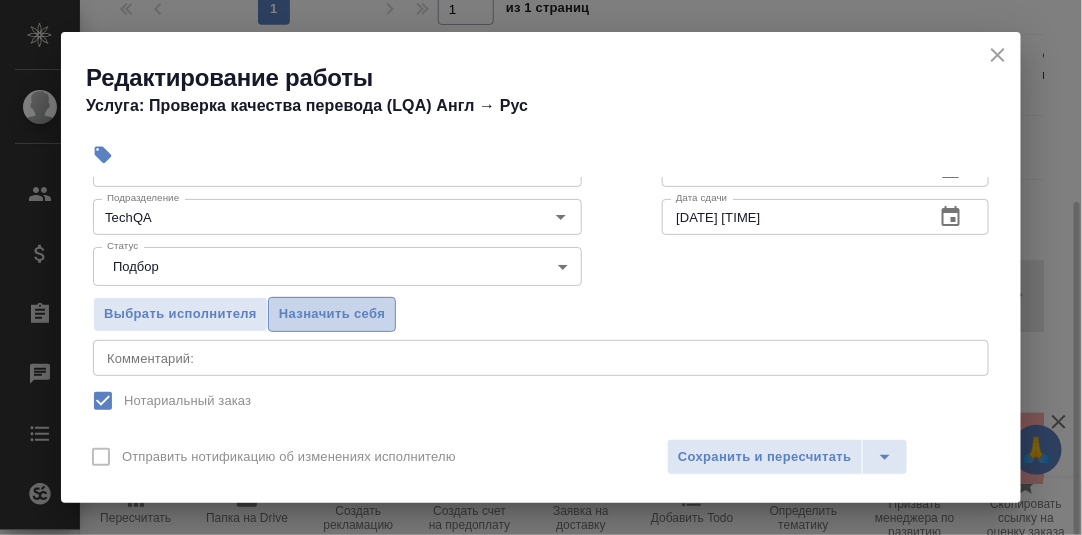 click on "Назначить себя" at bounding box center (332, 314) 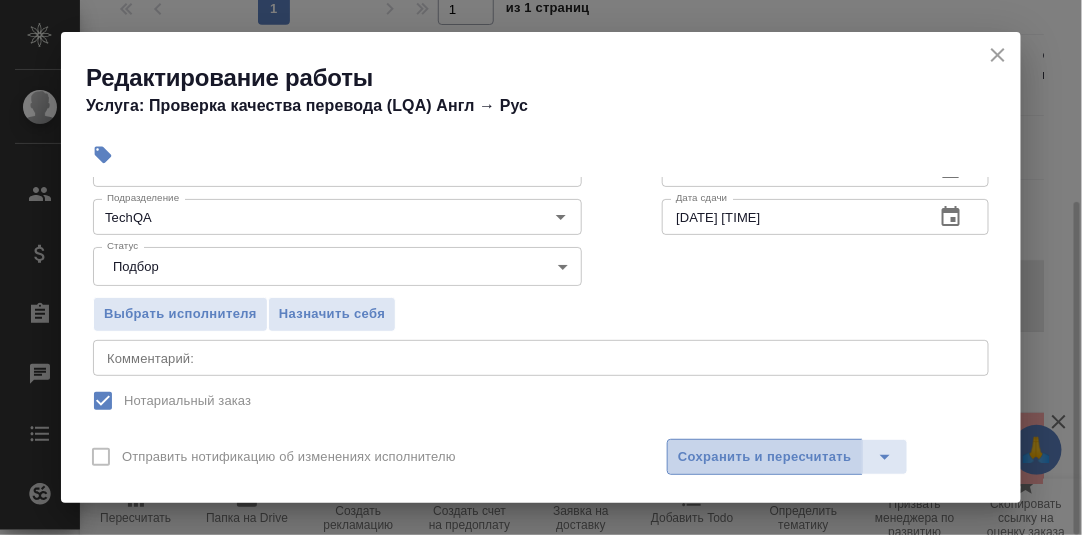 drag, startPoint x: 743, startPoint y: 456, endPoint x: 794, endPoint y: 468, distance: 52.392746 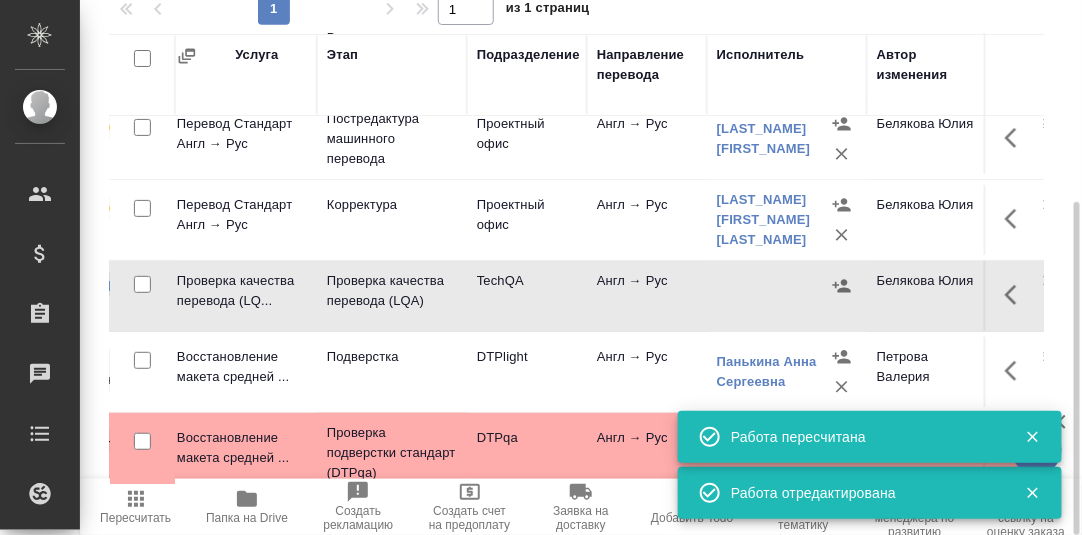 scroll, scrollTop: 99, scrollLeft: 0, axis: vertical 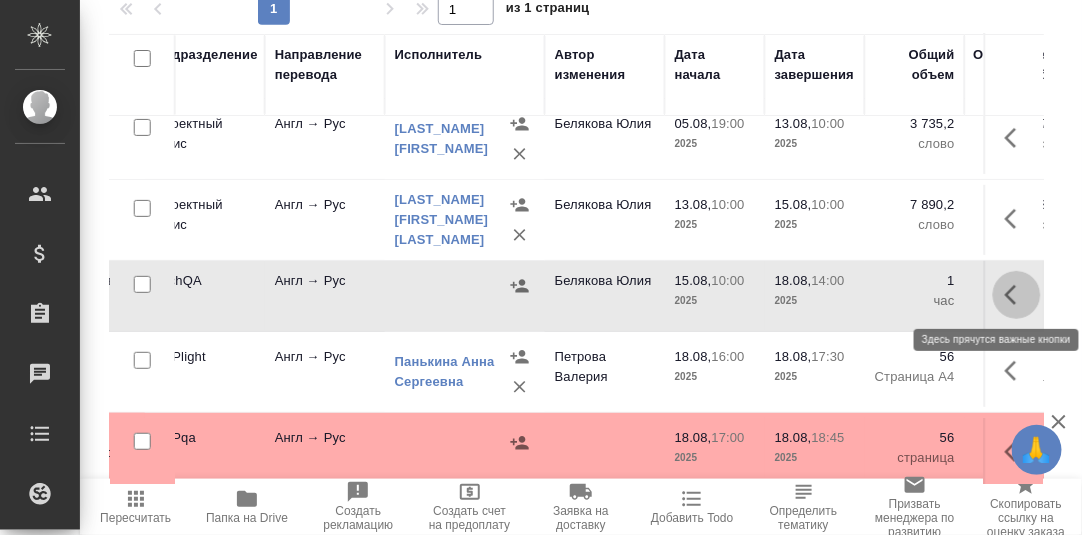 click 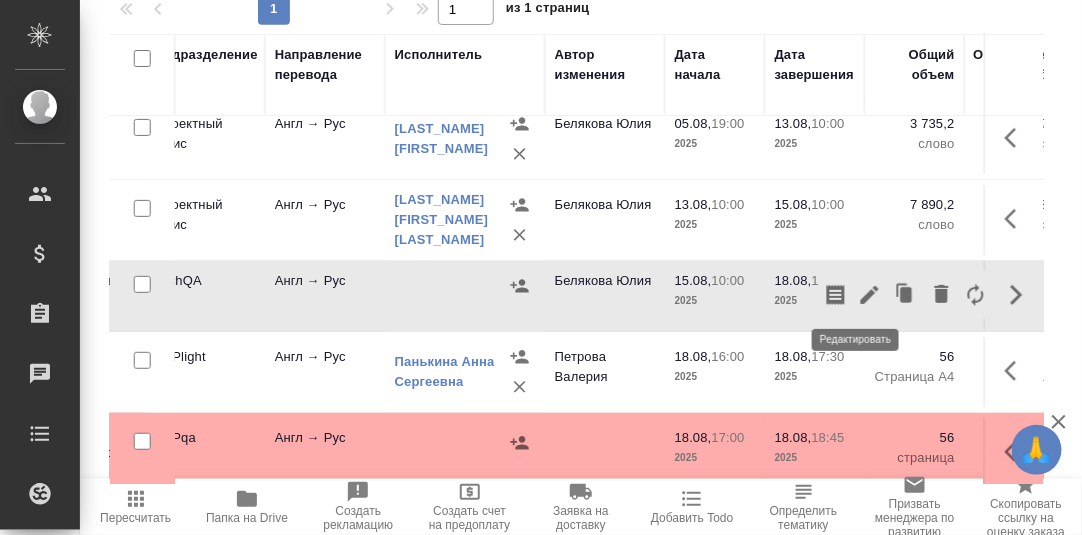 click 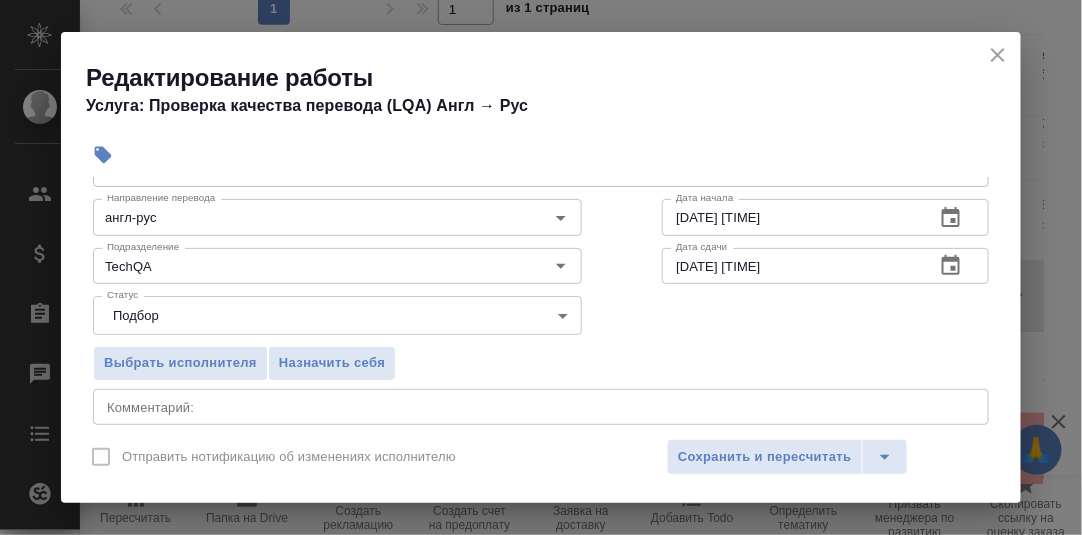 scroll, scrollTop: 200, scrollLeft: 0, axis: vertical 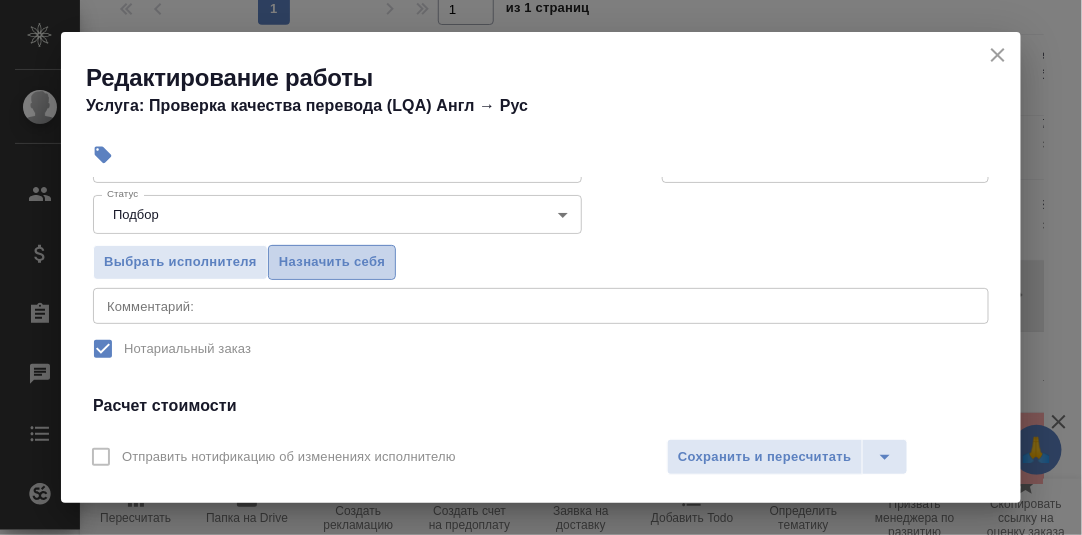click on "Назначить себя" at bounding box center [332, 262] 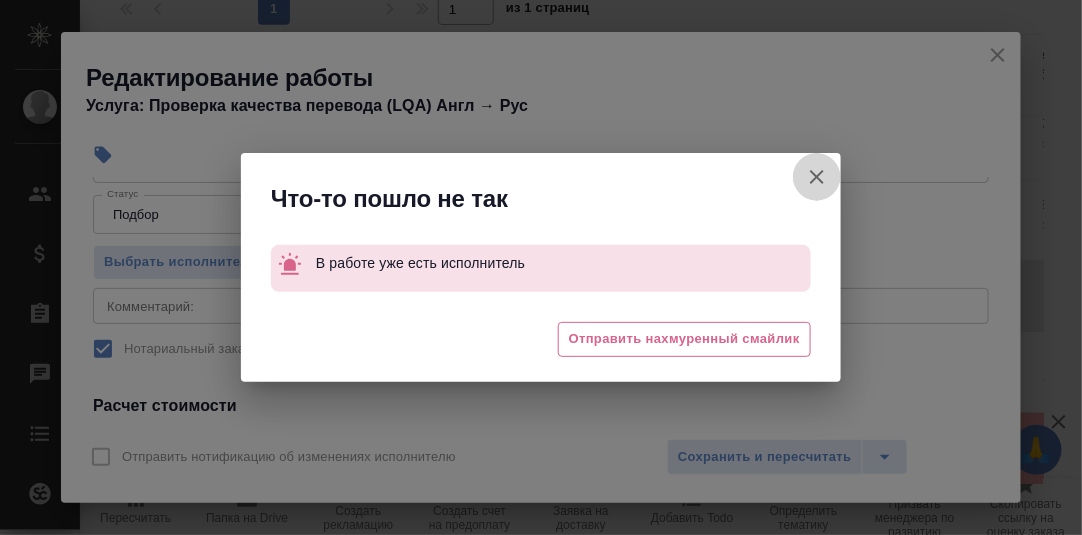 click 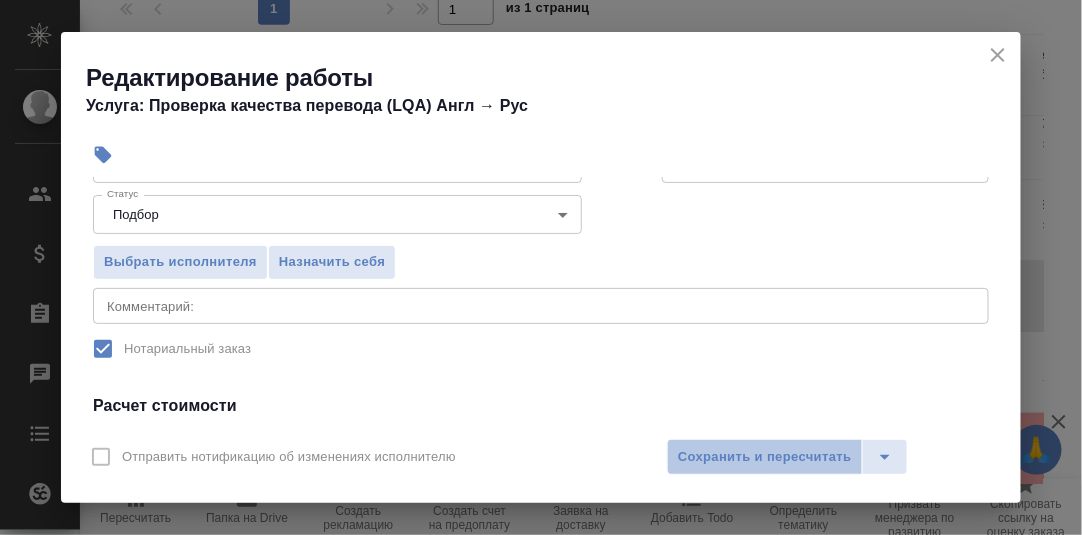 drag, startPoint x: 805, startPoint y: 452, endPoint x: 794, endPoint y: 381, distance: 71.84706 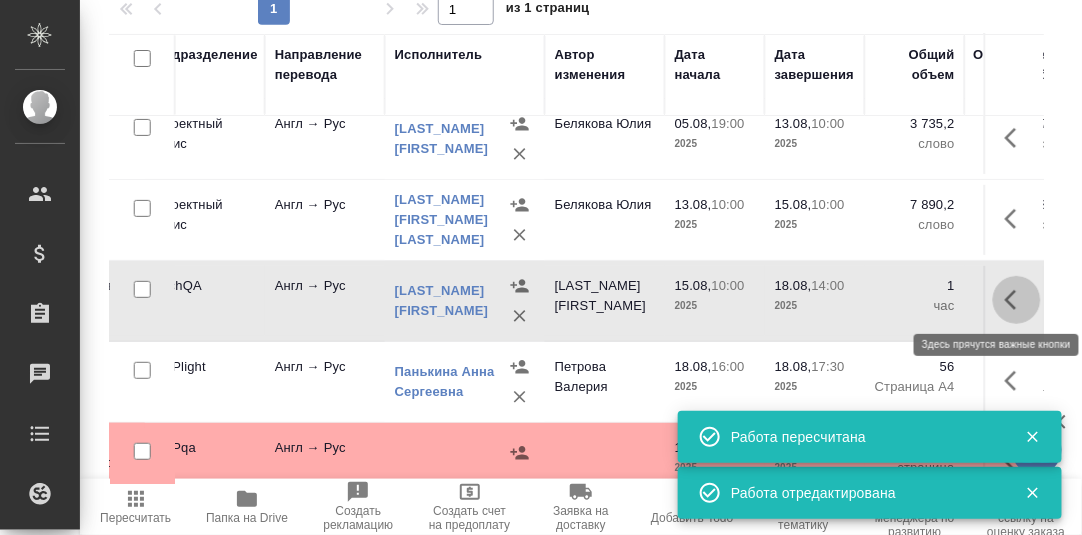 click 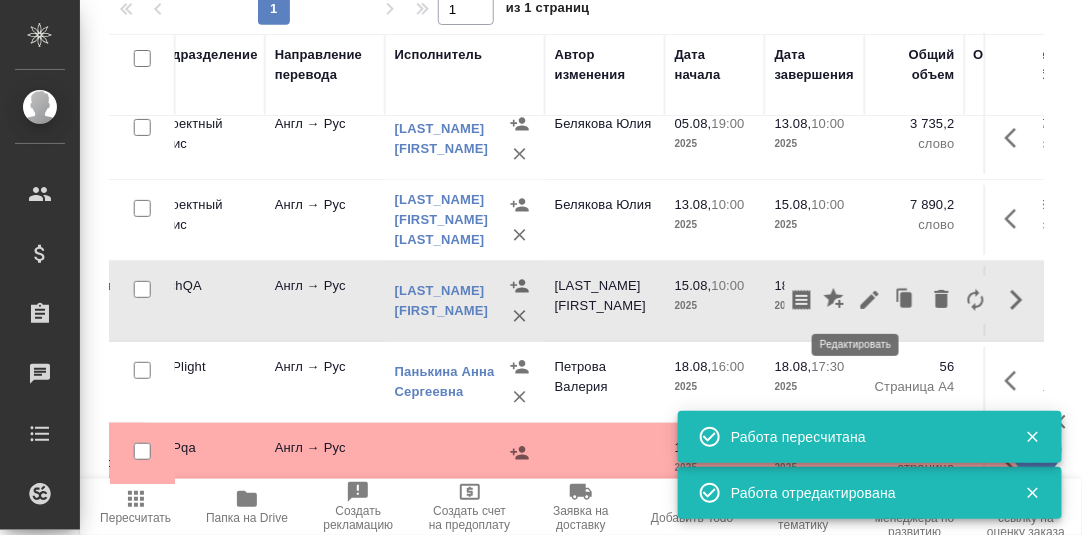 click 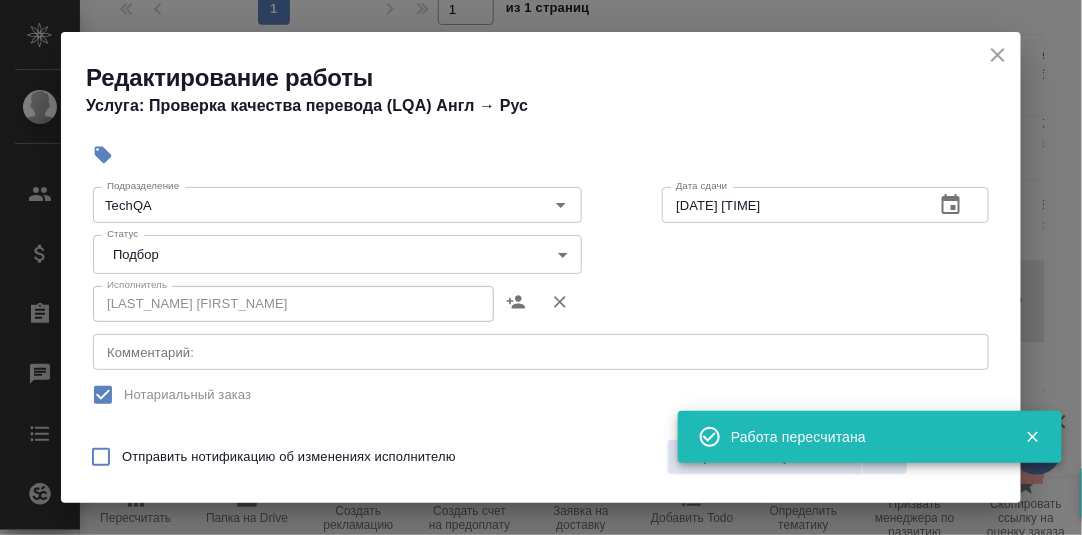 scroll, scrollTop: 200, scrollLeft: 0, axis: vertical 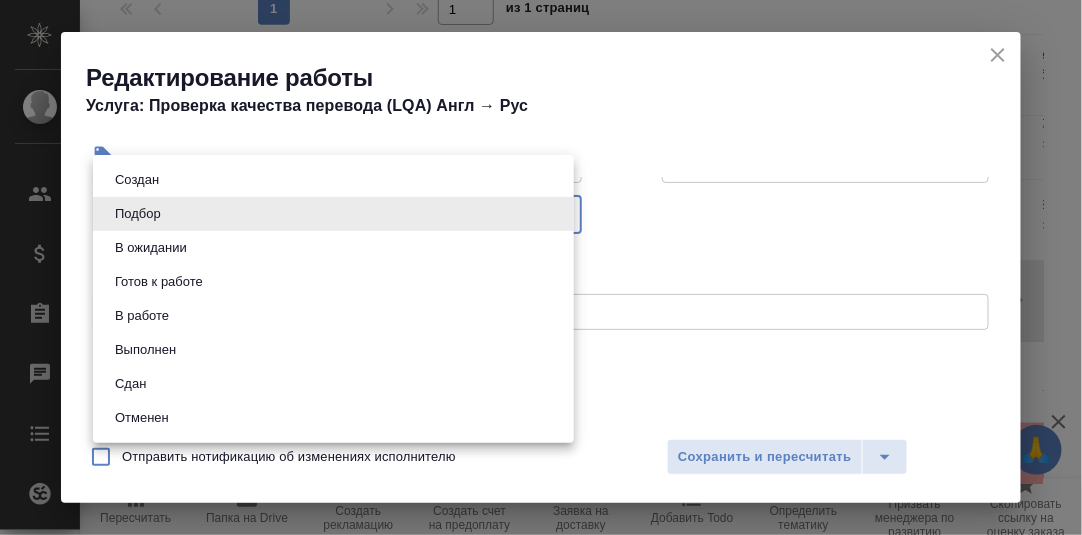 drag, startPoint x: 563, startPoint y: 208, endPoint x: 458, endPoint y: 255, distance: 115.03912 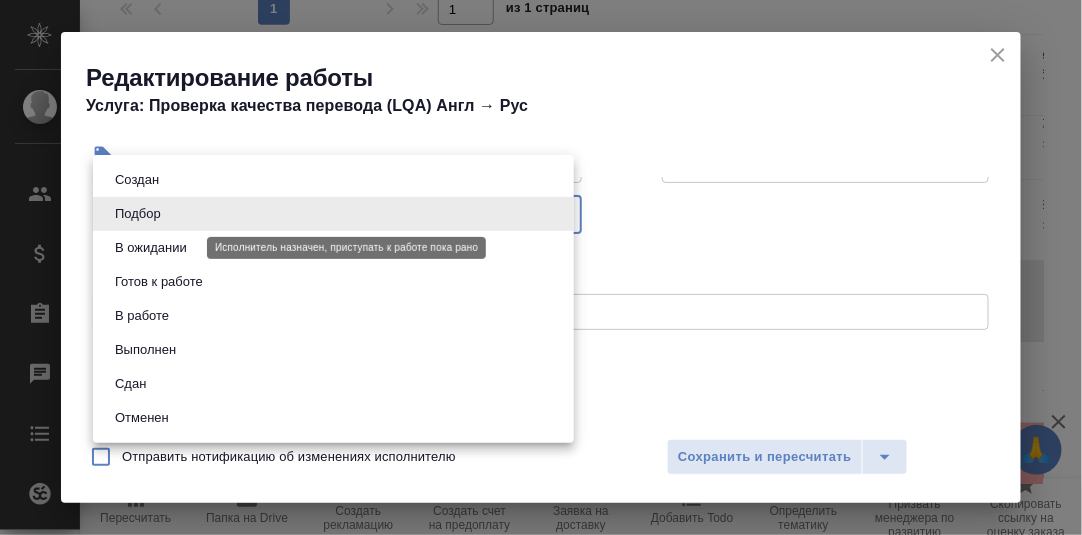 click on "В ожидании" at bounding box center [151, 248] 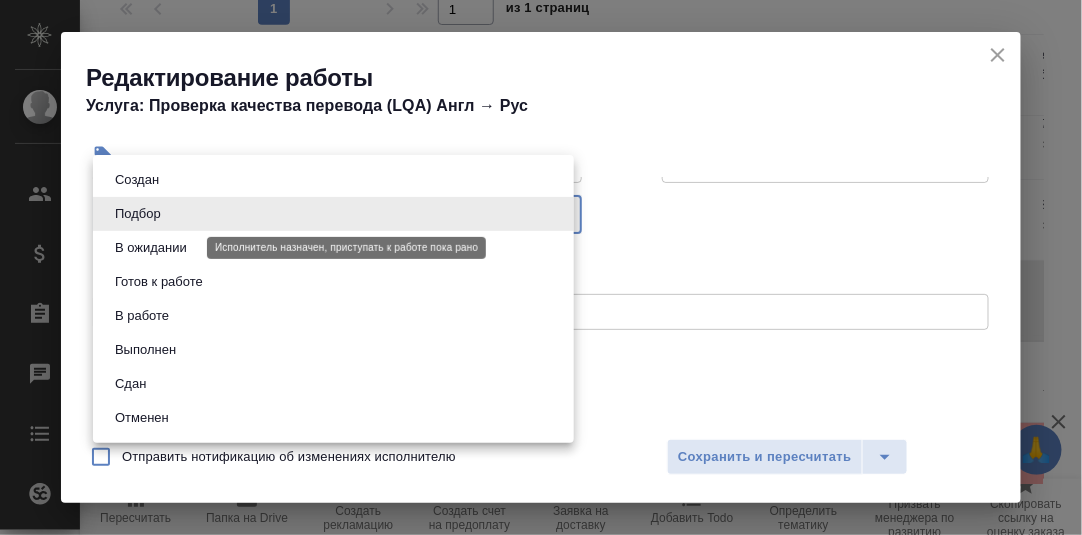type on "pending" 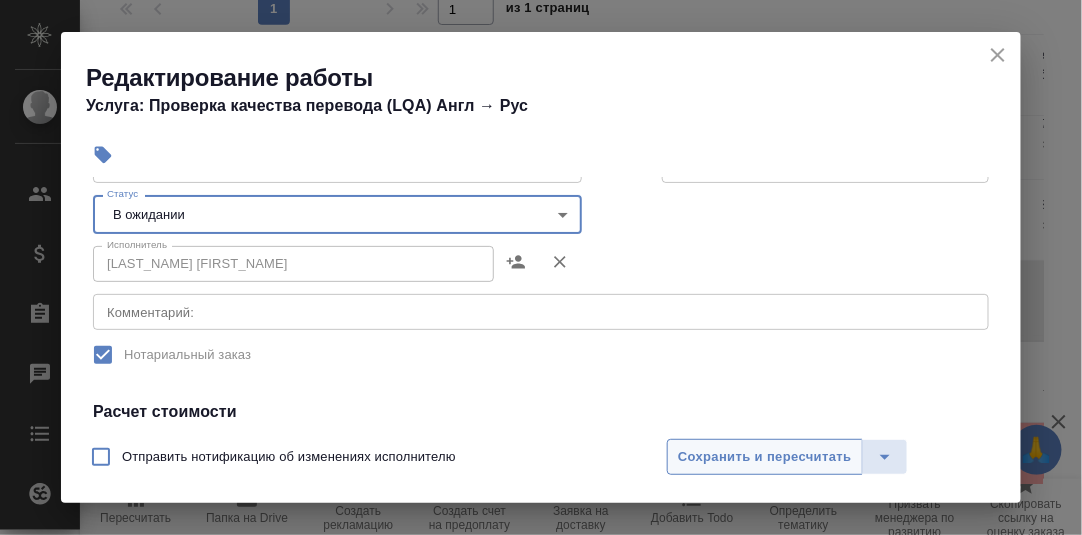 click on "Сохранить и пересчитать" at bounding box center [765, 457] 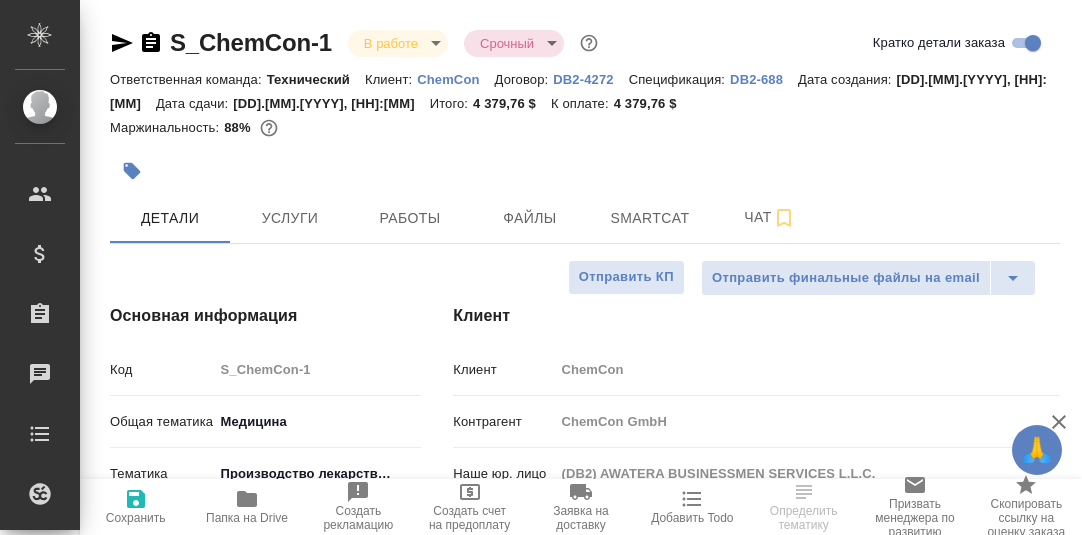 select on "RU" 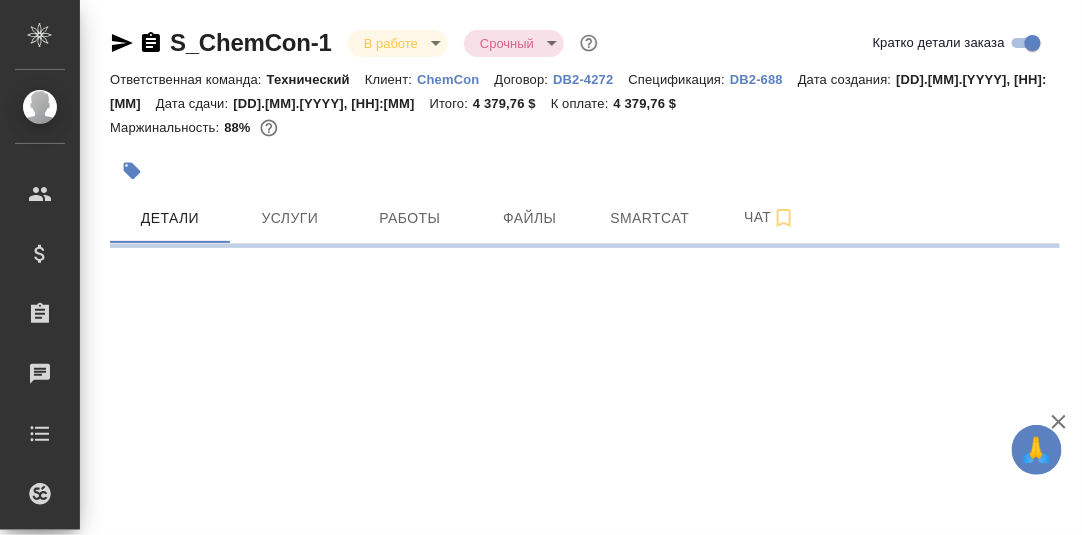 select on "RU" 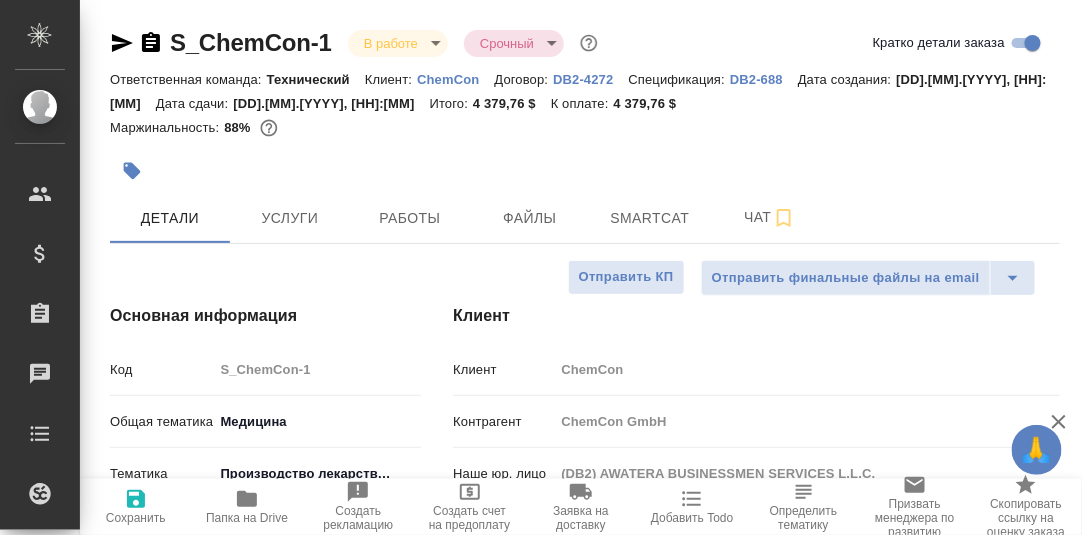 type on "x" 